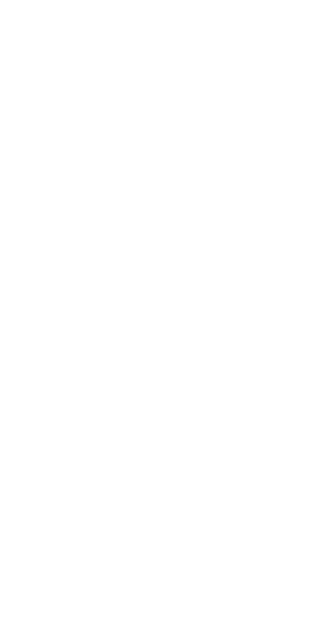 scroll, scrollTop: 0, scrollLeft: 0, axis: both 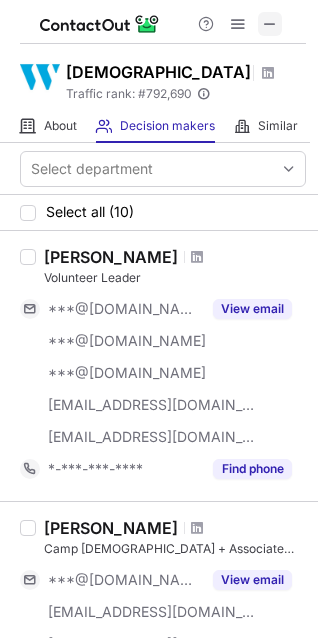 click at bounding box center [270, 24] 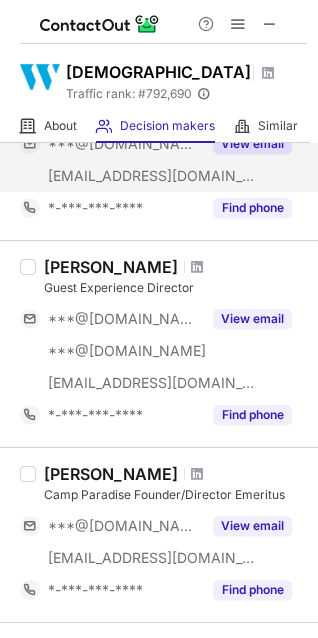 scroll, scrollTop: 1000, scrollLeft: 0, axis: vertical 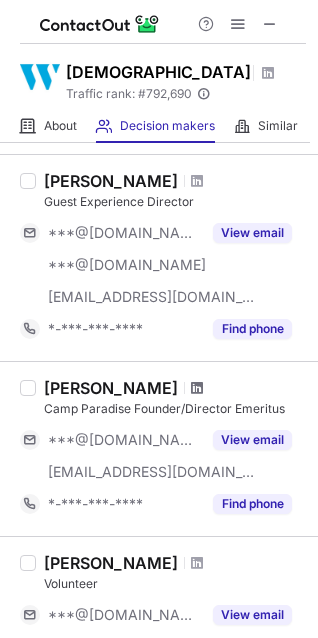 click at bounding box center (197, 388) 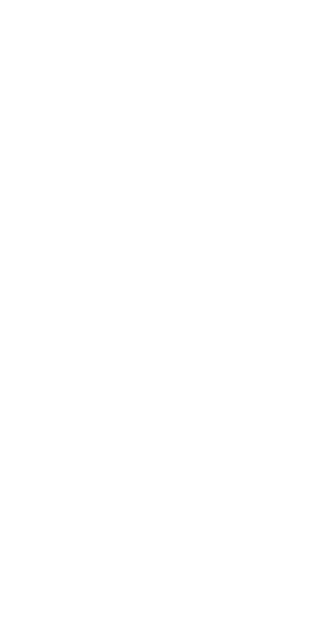 scroll, scrollTop: 0, scrollLeft: 0, axis: both 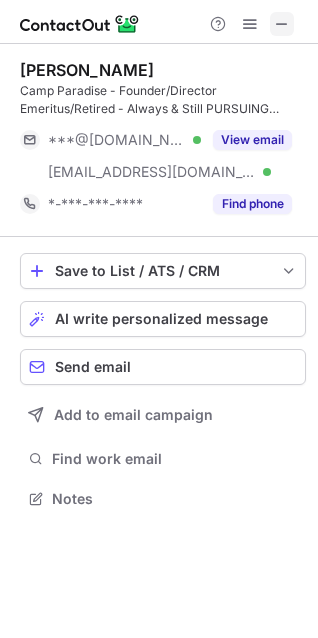 click at bounding box center [282, 24] 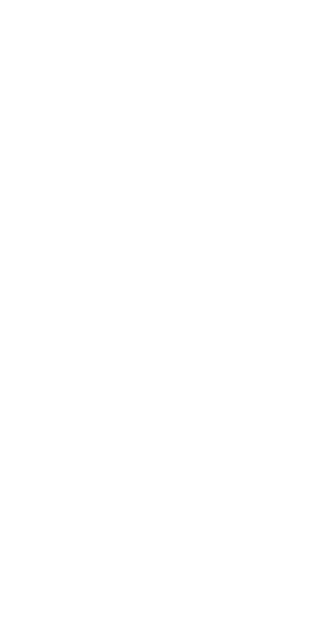 scroll, scrollTop: 0, scrollLeft: 0, axis: both 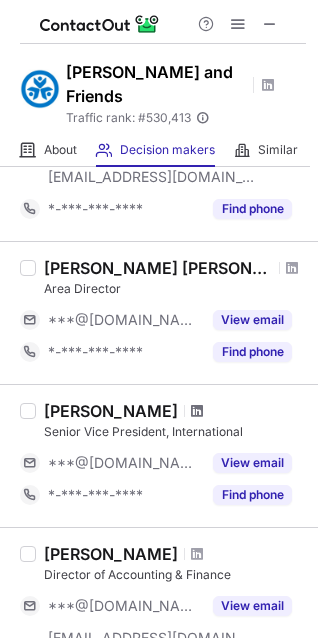 click at bounding box center [197, 411] 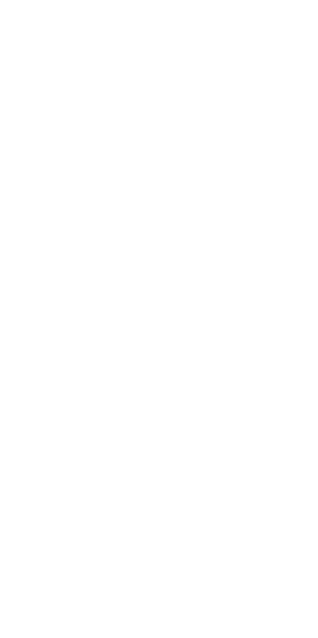 scroll, scrollTop: 0, scrollLeft: 0, axis: both 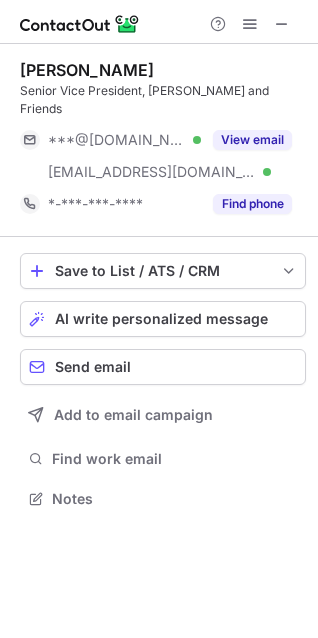 click on "Steve Bundy" at bounding box center [87, 70] 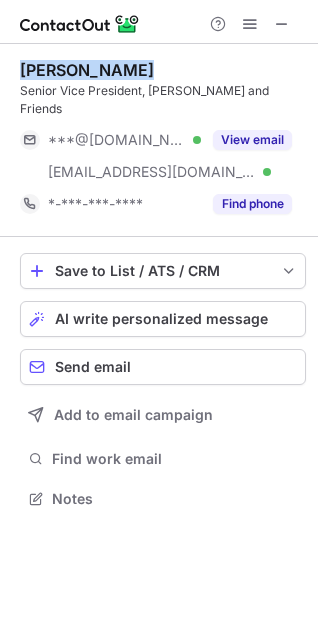 click on "Steve Bundy" at bounding box center (87, 70) 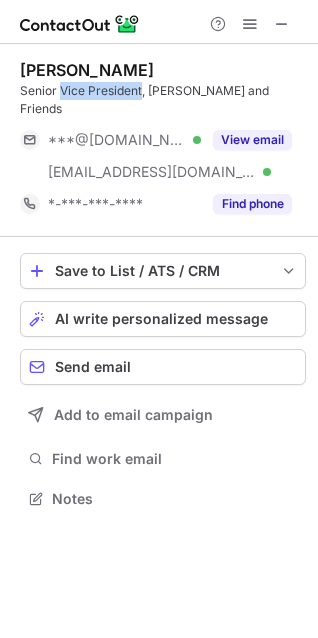 drag, startPoint x: 75, startPoint y: 90, endPoint x: 103, endPoint y: 86, distance: 28.284271 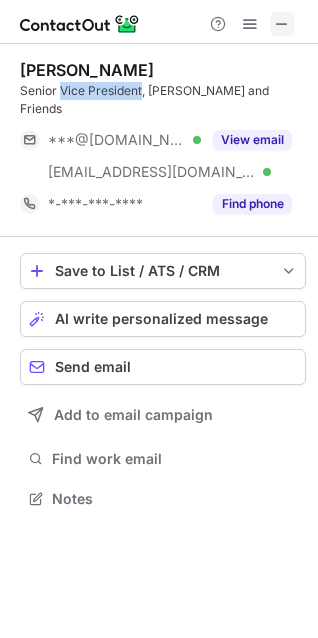 click at bounding box center [282, 24] 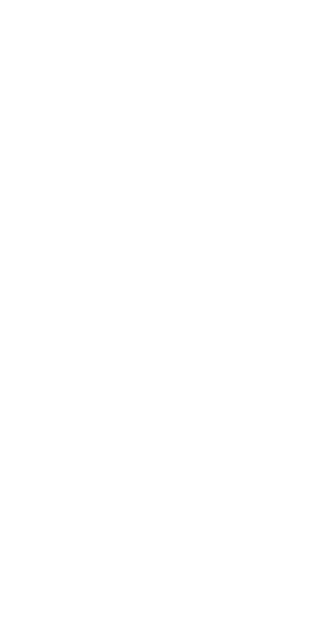 scroll, scrollTop: 0, scrollLeft: 0, axis: both 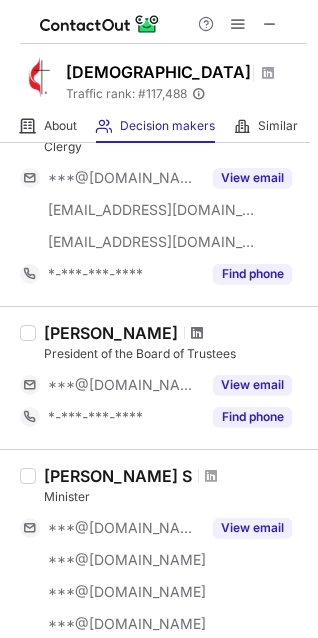 click at bounding box center (197, 333) 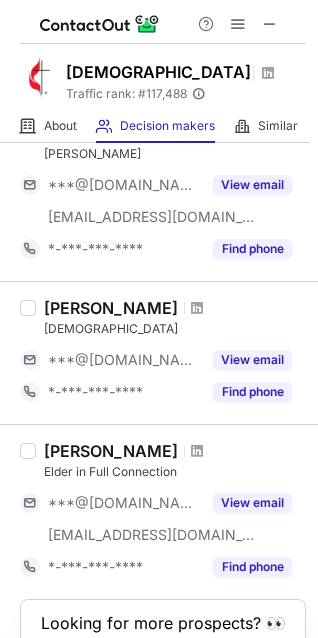 scroll, scrollTop: 1545, scrollLeft: 0, axis: vertical 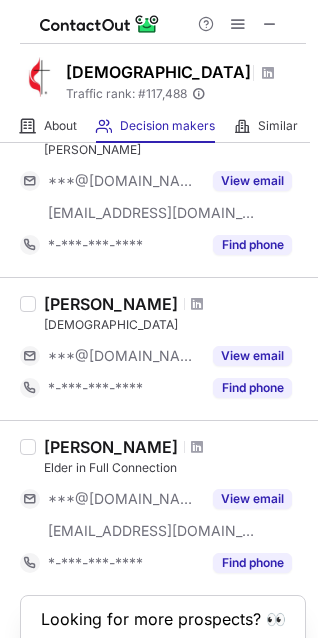 drag, startPoint x: 190, startPoint y: 323, endPoint x: 247, endPoint y: 320, distance: 57.07889 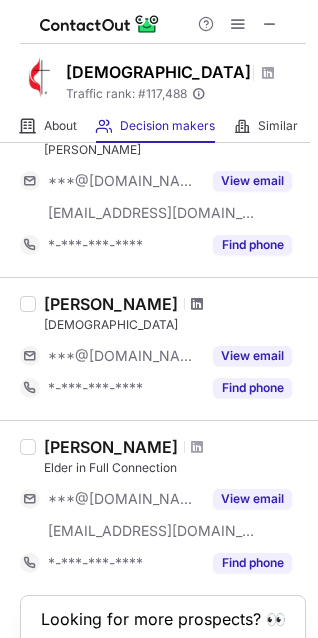 click at bounding box center [197, 304] 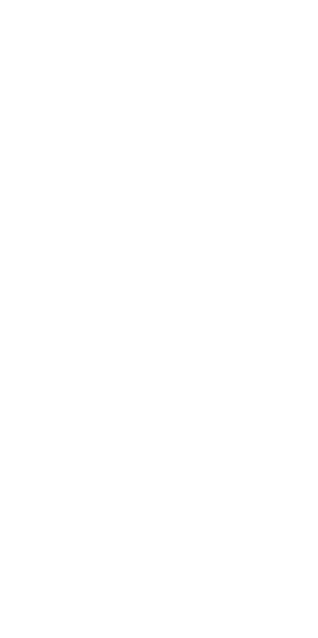 scroll, scrollTop: 0, scrollLeft: 0, axis: both 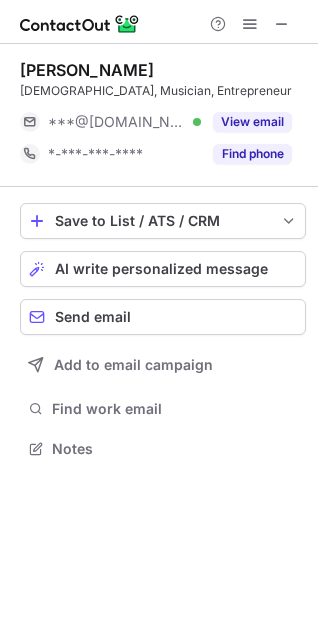 click on "[PERSON_NAME]" at bounding box center (87, 70) 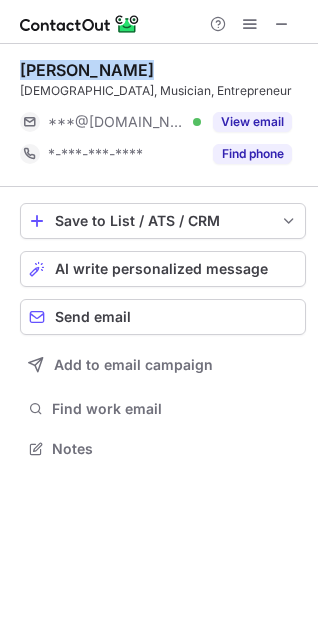 click on "Marshall Larson" at bounding box center (87, 70) 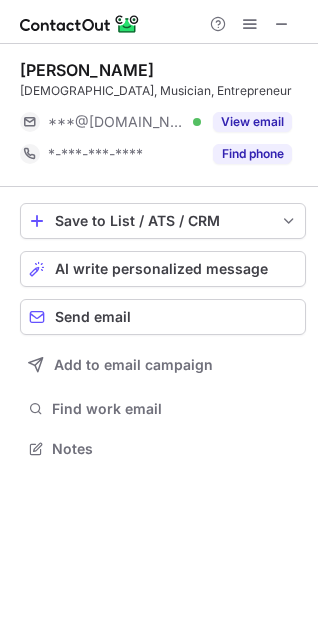 click on "Pastor, Musician, Entrepreneur" at bounding box center [163, 91] 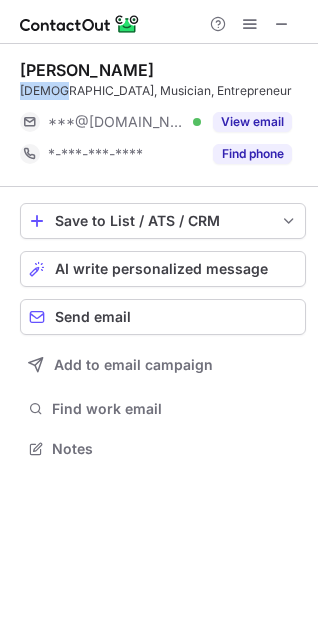 click on "Pastor, Musician, Entrepreneur" at bounding box center [163, 91] 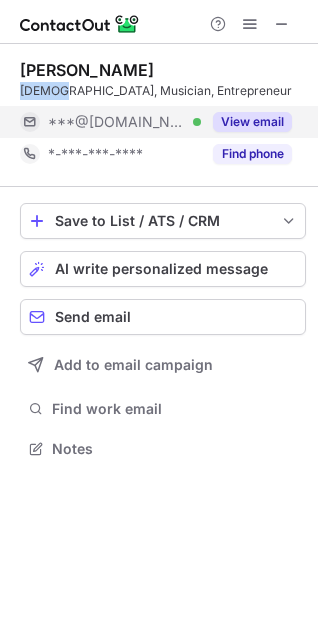 copy on "Pastor" 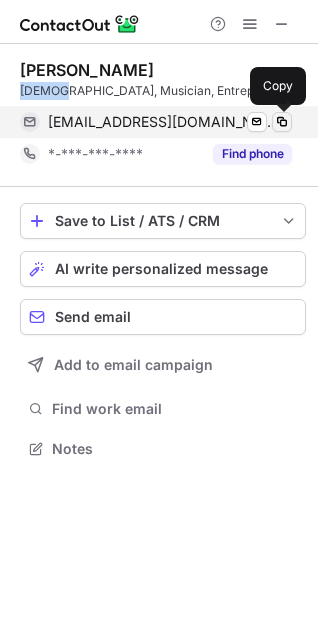 click at bounding box center [282, 122] 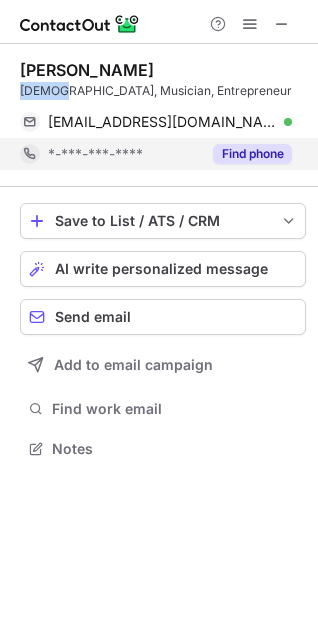 click on "Find phone" at bounding box center [252, 154] 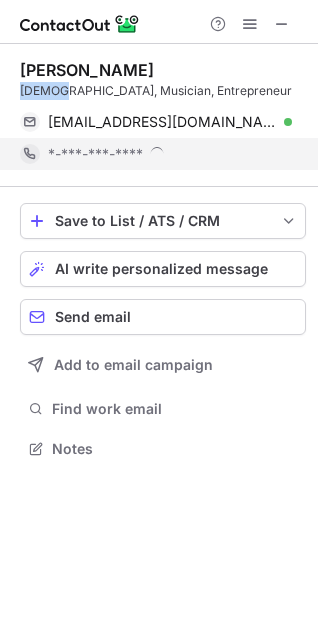 scroll, scrollTop: 10, scrollLeft: 10, axis: both 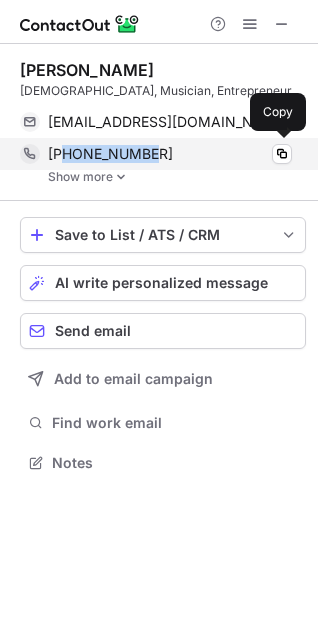drag, startPoint x: 177, startPoint y: 153, endPoint x: 65, endPoint y: 154, distance: 112.00446 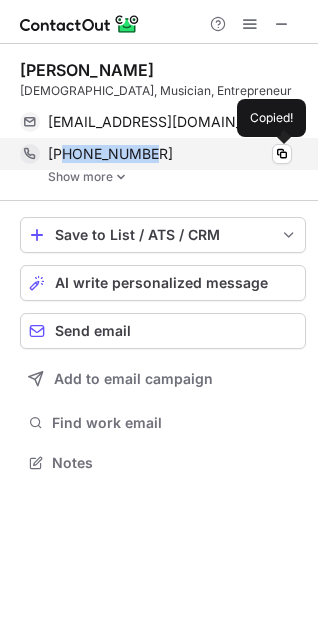 copy on "3039294262" 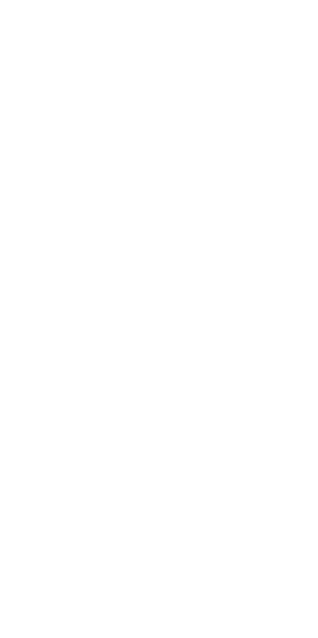 scroll, scrollTop: 0, scrollLeft: 0, axis: both 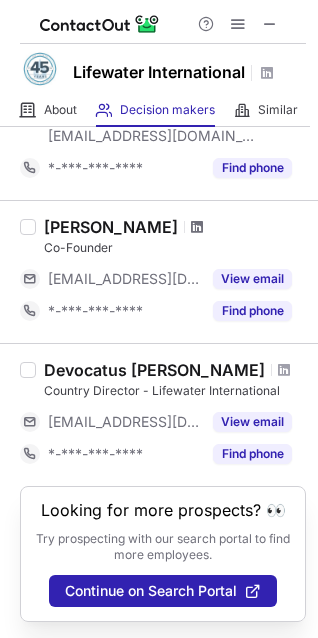 click at bounding box center (197, 227) 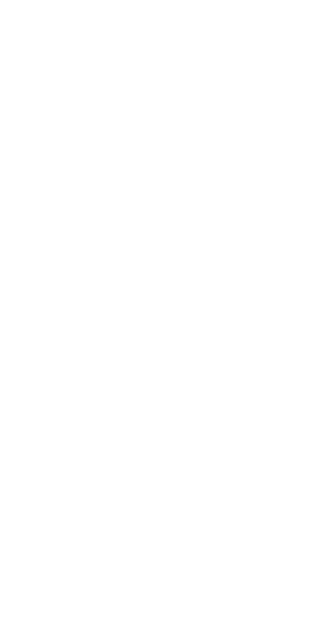 scroll, scrollTop: 0, scrollLeft: 0, axis: both 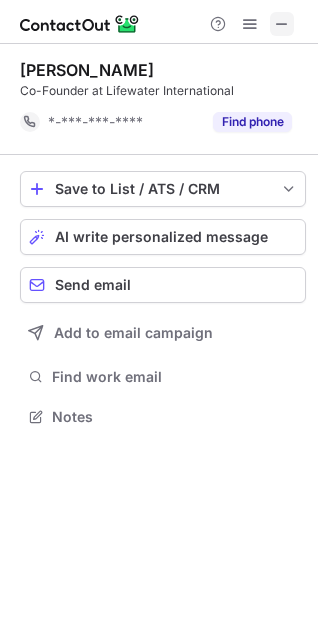 click at bounding box center [282, 24] 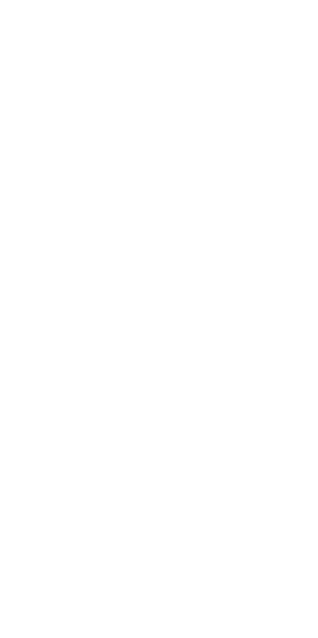 scroll, scrollTop: 0, scrollLeft: 0, axis: both 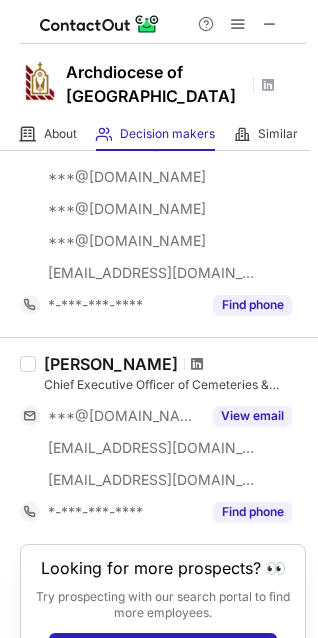 click at bounding box center (197, 364) 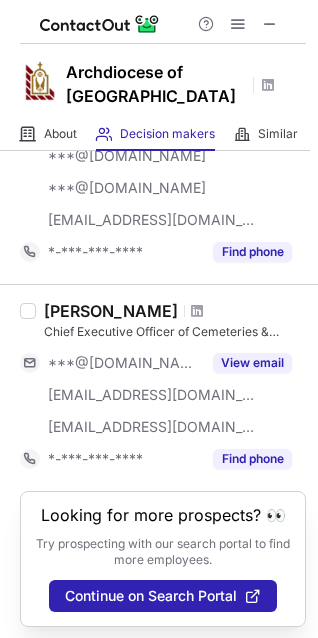 scroll, scrollTop: 1710, scrollLeft: 0, axis: vertical 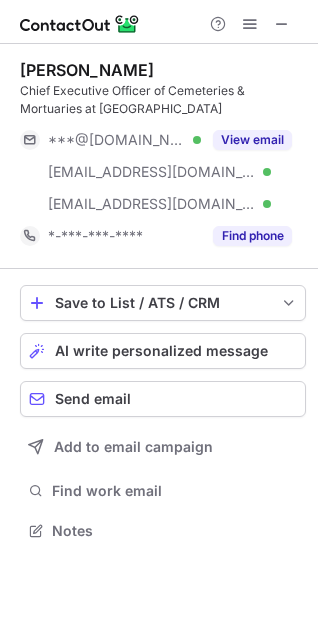 click on "[PERSON_NAME]" at bounding box center [87, 70] 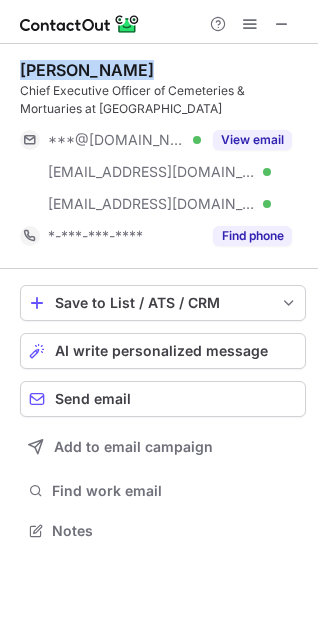 click on "[PERSON_NAME]" at bounding box center [87, 70] 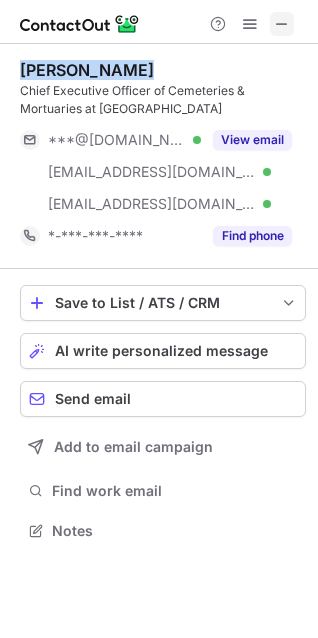 click at bounding box center [282, 24] 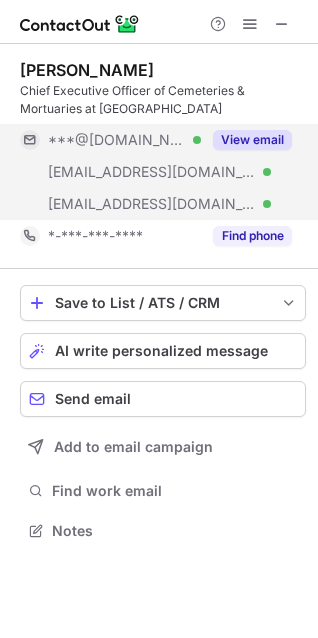 click on "View email" at bounding box center (246, 140) 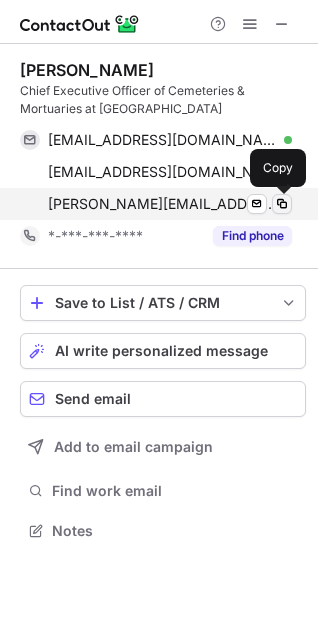 click at bounding box center (282, 204) 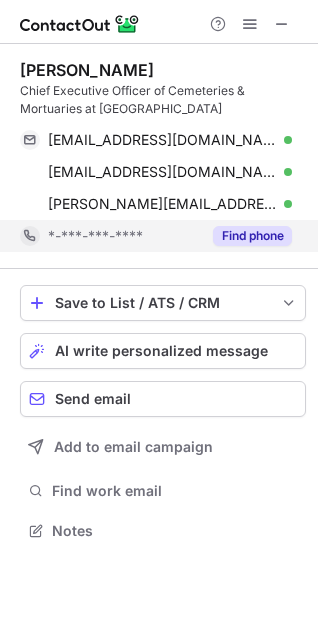 click on "Find phone" at bounding box center [252, 236] 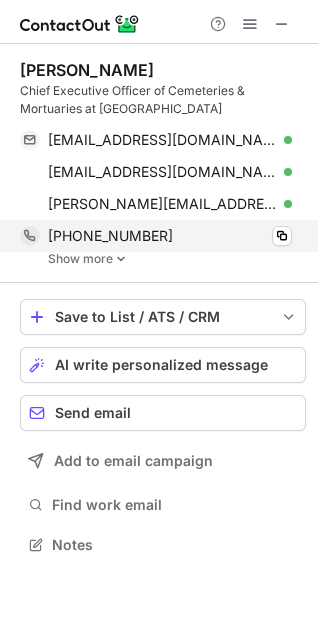 scroll, scrollTop: 10, scrollLeft: 10, axis: both 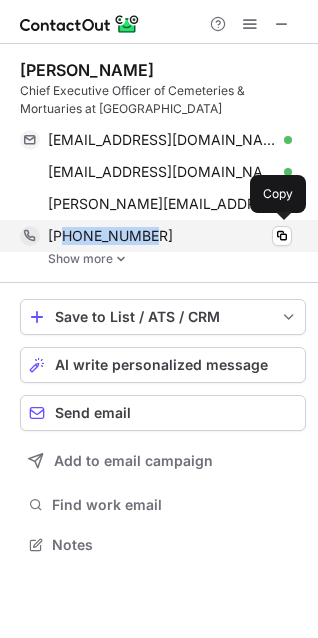 drag, startPoint x: 180, startPoint y: 233, endPoint x: 65, endPoint y: 239, distance: 115.15642 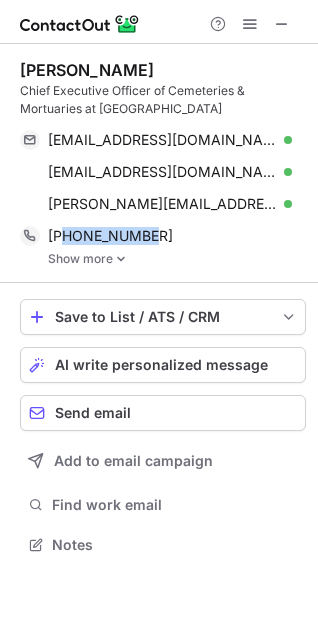 copy on "7243094217" 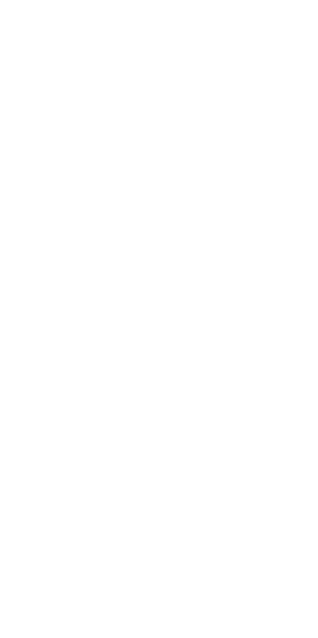scroll, scrollTop: 0, scrollLeft: 0, axis: both 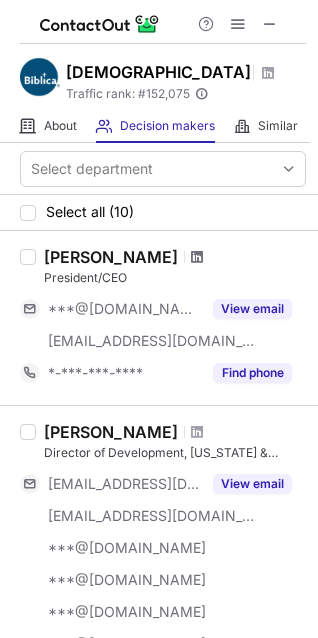 click at bounding box center [197, 257] 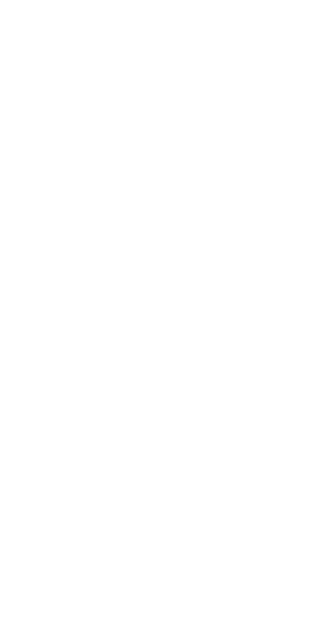 scroll, scrollTop: 0, scrollLeft: 0, axis: both 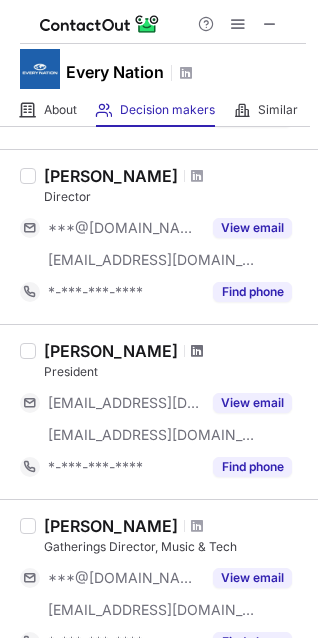click at bounding box center (197, 351) 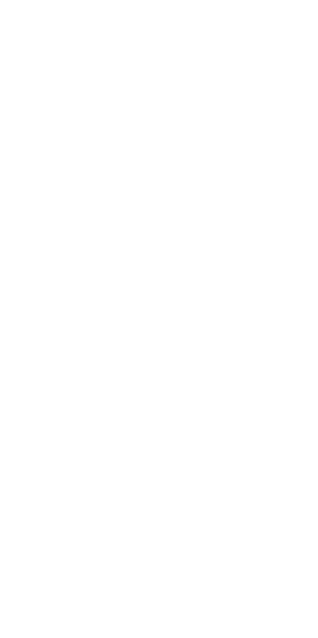 scroll, scrollTop: 0, scrollLeft: 0, axis: both 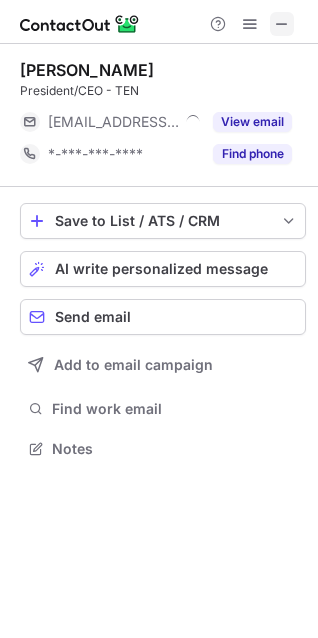 click at bounding box center [282, 24] 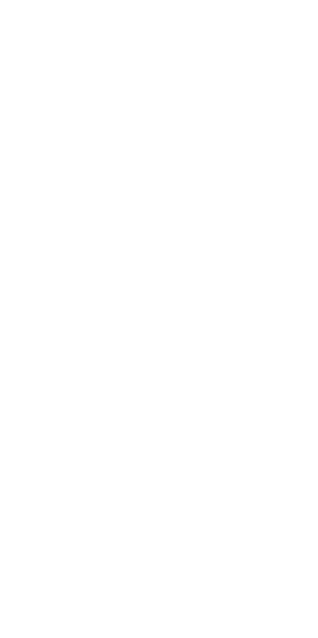 scroll, scrollTop: 0, scrollLeft: 0, axis: both 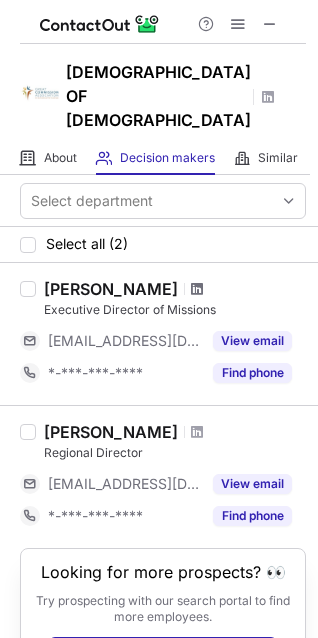 click at bounding box center (197, 289) 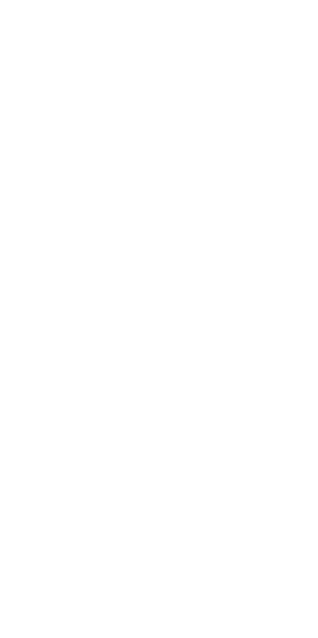 scroll, scrollTop: 0, scrollLeft: 0, axis: both 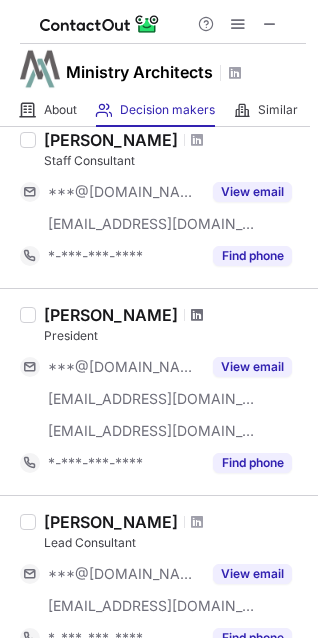 click at bounding box center (197, 315) 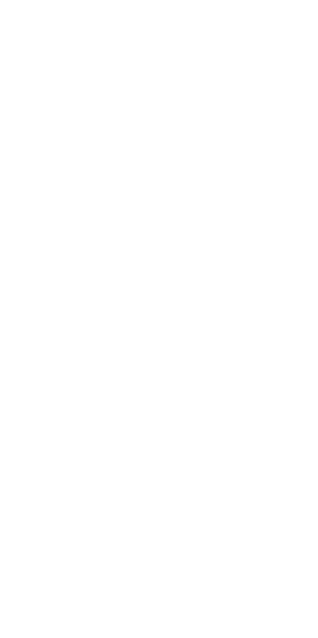 scroll, scrollTop: 0, scrollLeft: 0, axis: both 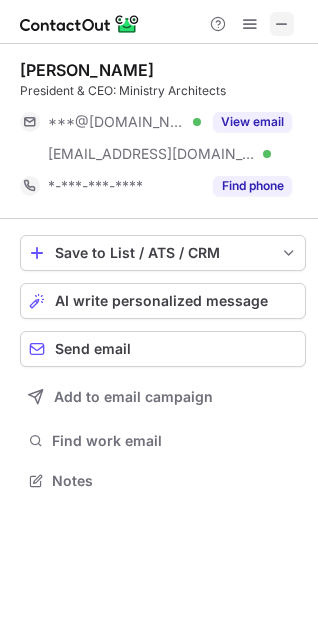 click at bounding box center [282, 24] 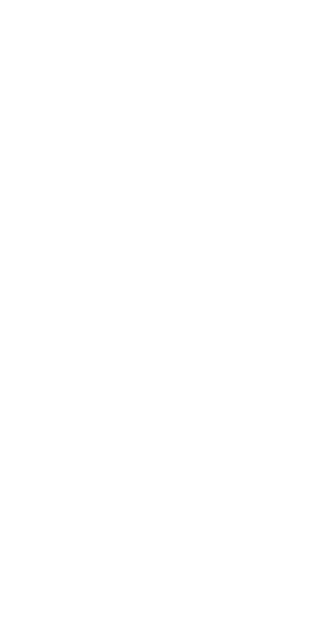 scroll, scrollTop: 0, scrollLeft: 0, axis: both 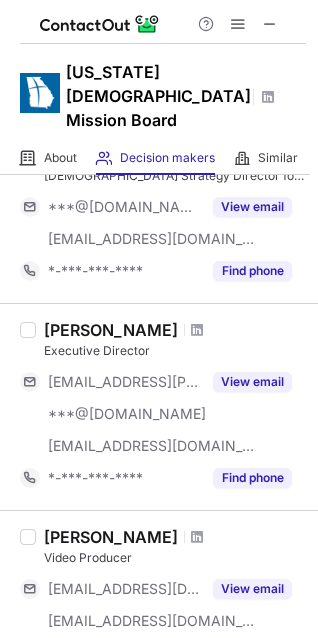 click at bounding box center [197, 330] 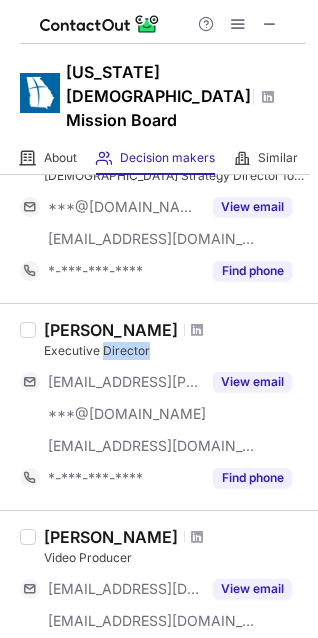 click on "Executive Director" at bounding box center (175, 351) 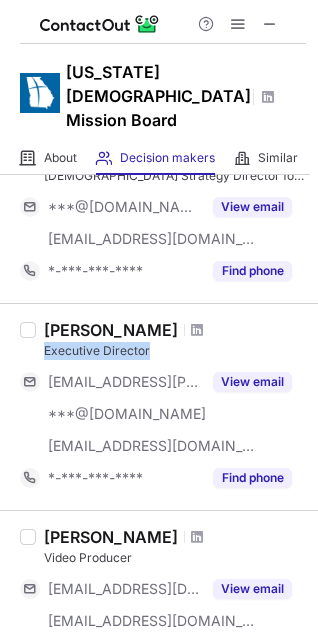 click on "Executive Director" at bounding box center [175, 351] 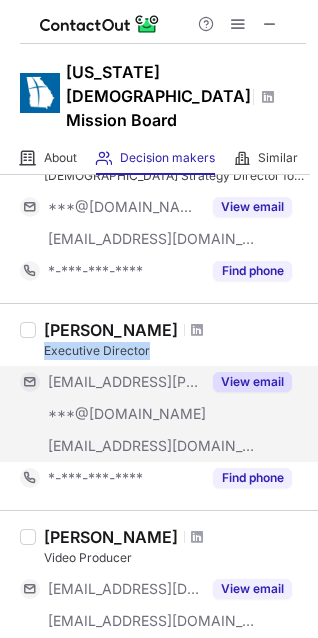 click on "View email" at bounding box center [252, 382] 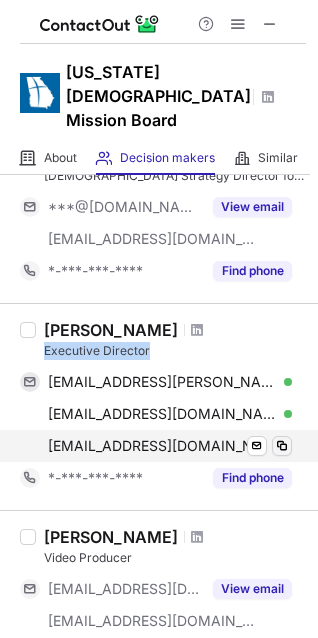 click at bounding box center [282, 446] 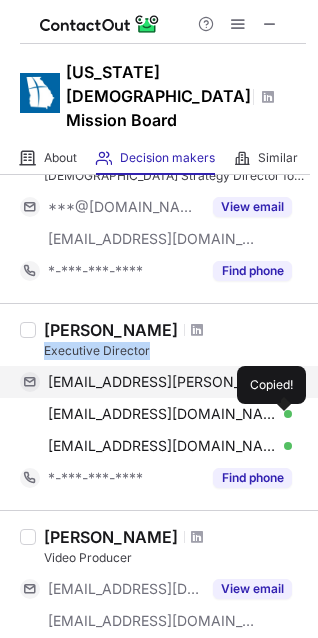 type 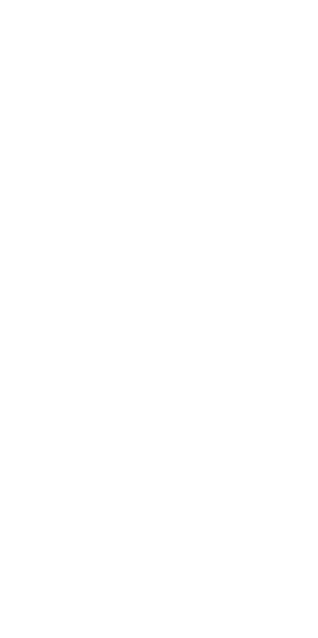 scroll, scrollTop: 0, scrollLeft: 0, axis: both 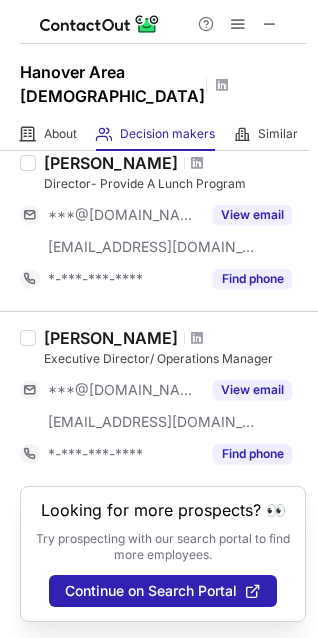 click on "Carol Hinkle" at bounding box center [111, 338] 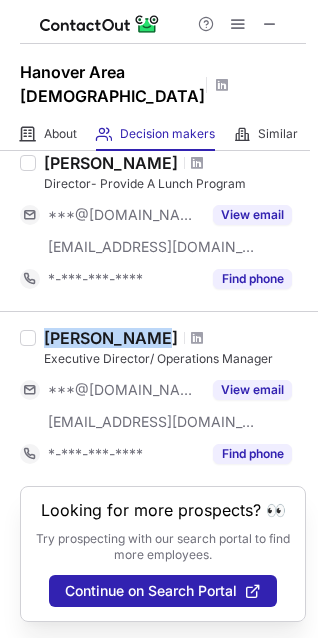 drag, startPoint x: 114, startPoint y: 316, endPoint x: 74, endPoint y: 327, distance: 41.484936 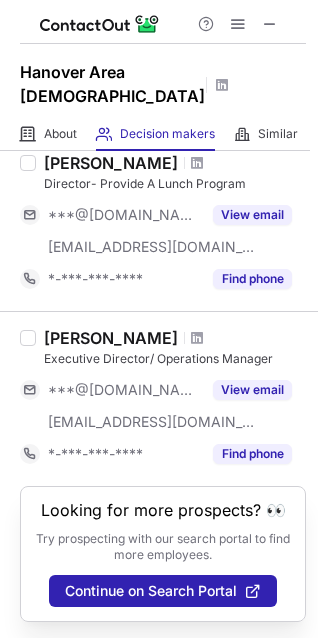click on "Executive Director/ Operations Manager" at bounding box center [175, 359] 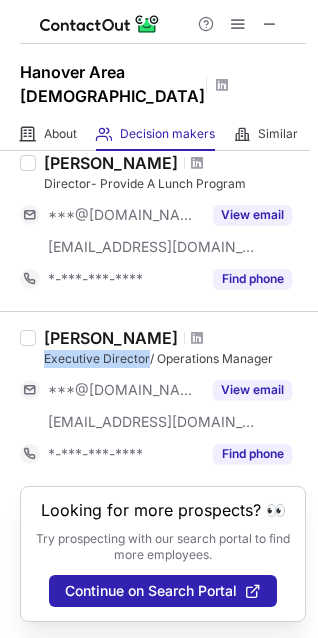 drag, startPoint x: 132, startPoint y: 342, endPoint x: 74, endPoint y: 341, distance: 58.00862 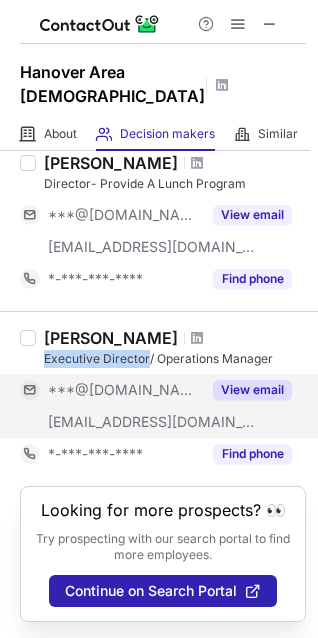 copy on "Executive Director" 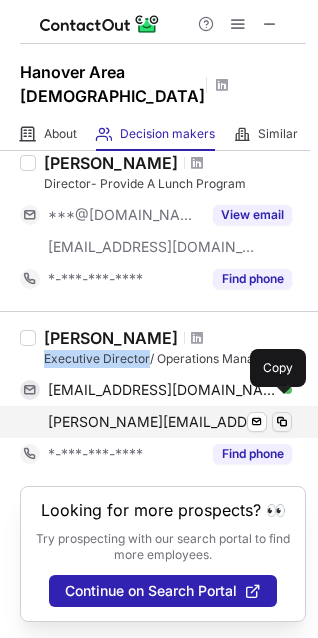 click at bounding box center (282, 422) 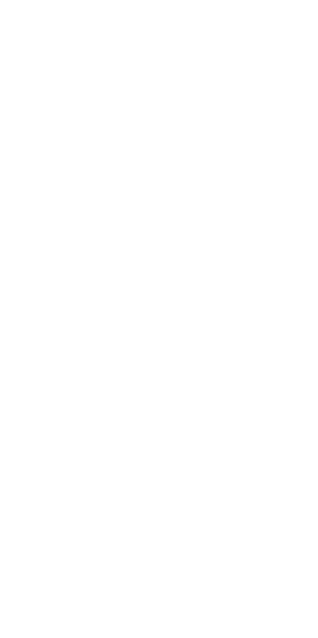scroll, scrollTop: 0, scrollLeft: 0, axis: both 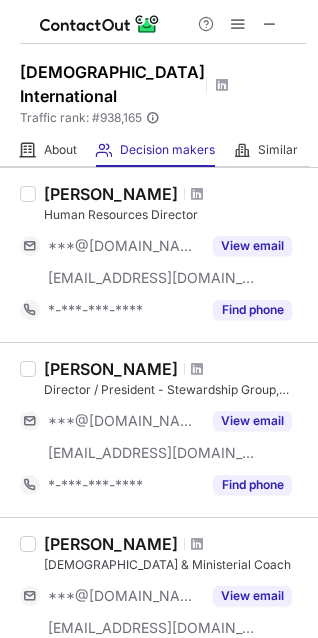 click on "Rick Lovall" at bounding box center [111, 369] 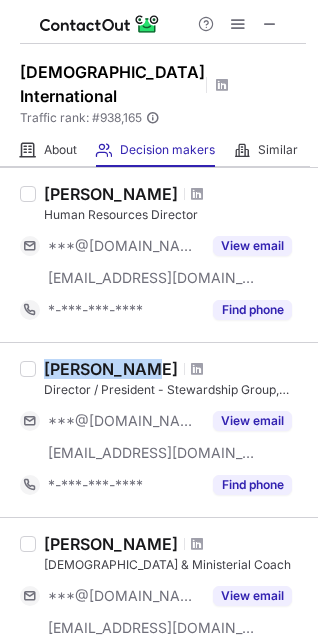 drag, startPoint x: 61, startPoint y: 367, endPoint x: 85, endPoint y: 370, distance: 24.186773 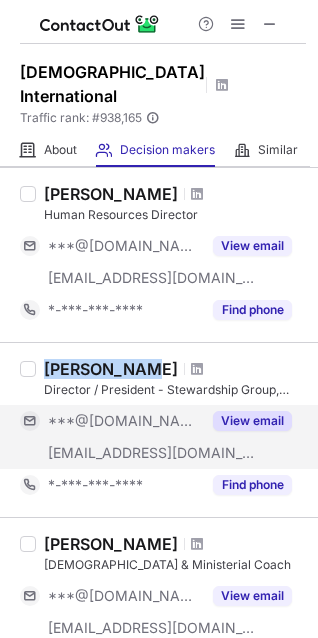 click on "View email" 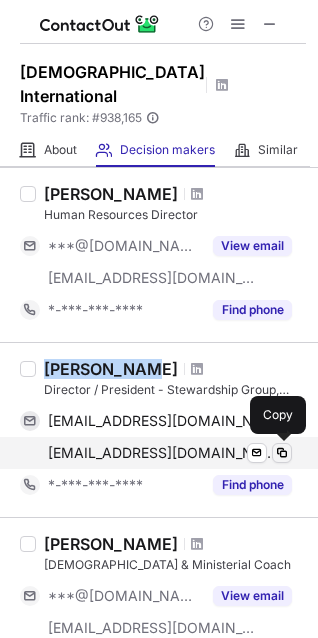 click 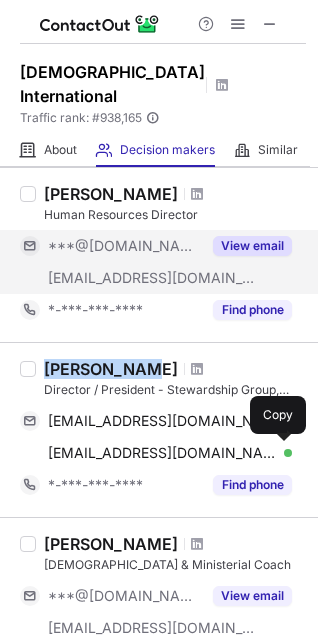 type 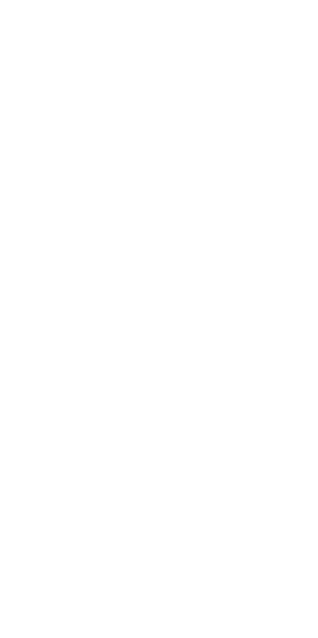scroll, scrollTop: 0, scrollLeft: 0, axis: both 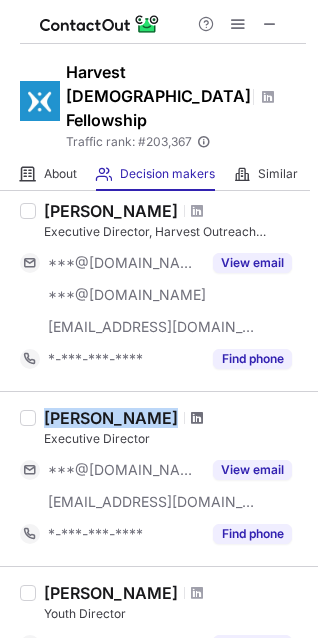 drag, startPoint x: 45, startPoint y: 395, endPoint x: 153, endPoint y: 398, distance: 108.04166 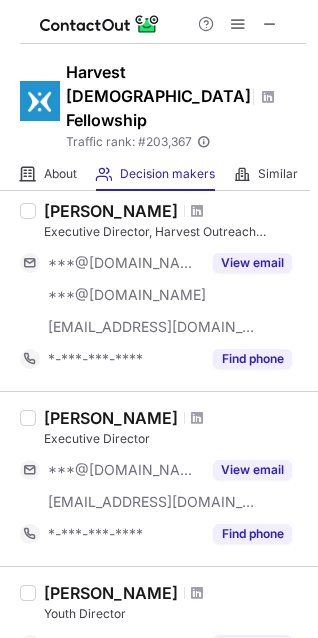 click on "Executive Director" at bounding box center (175, 439) 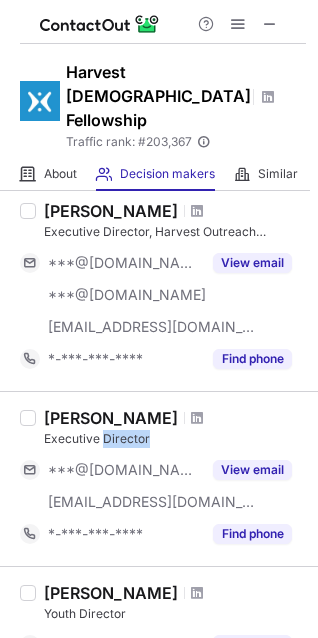 click on "Executive Director" at bounding box center (175, 439) 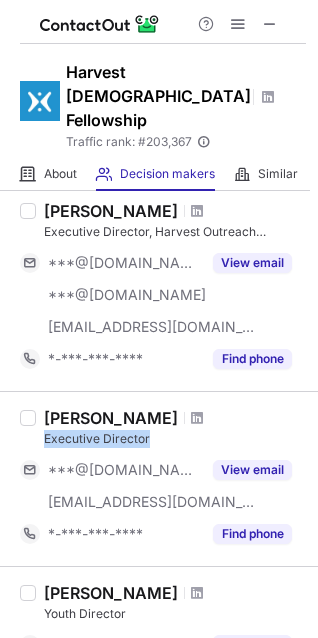 click on "Executive Director" at bounding box center (175, 439) 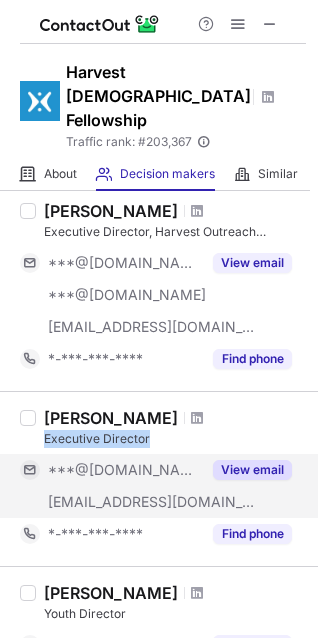 click on "View email" at bounding box center (252, 470) 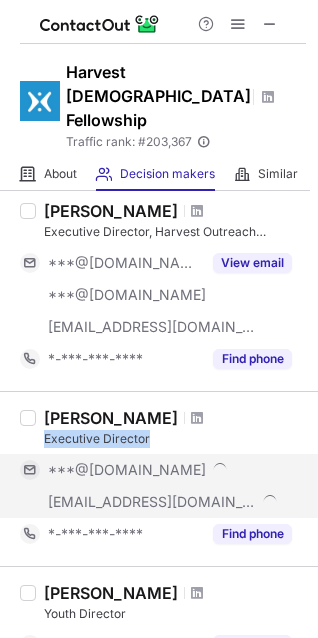 scroll, scrollTop: 599, scrollLeft: 0, axis: vertical 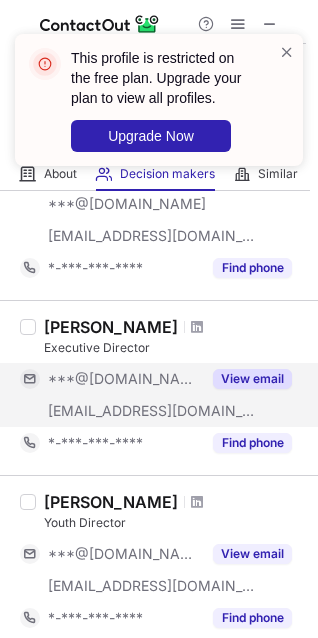 click at bounding box center [197, 327] 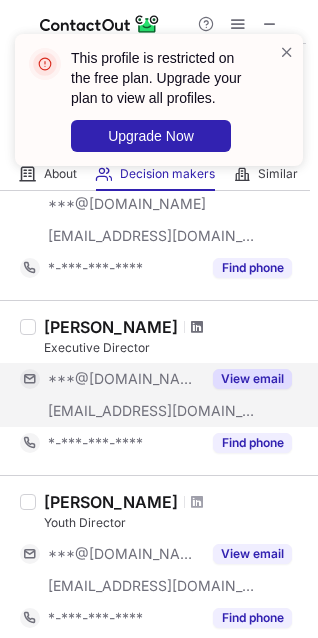 click at bounding box center [197, 327] 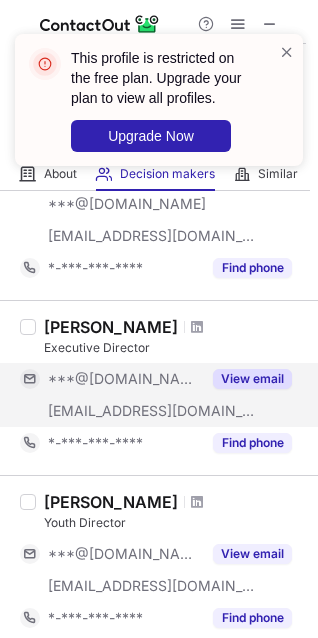 click on "This profile is restricted on the free plan. Upgrade your plan to view all profiles. Upgrade Now" at bounding box center [159, 100] 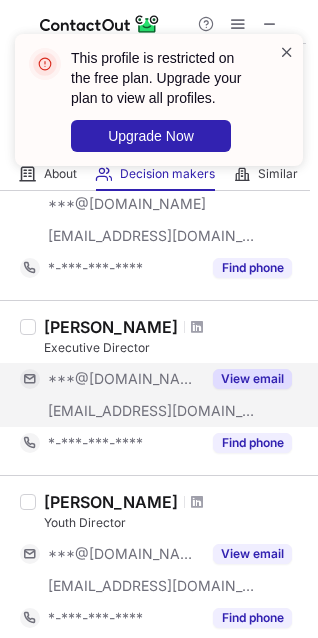 click at bounding box center [287, 52] 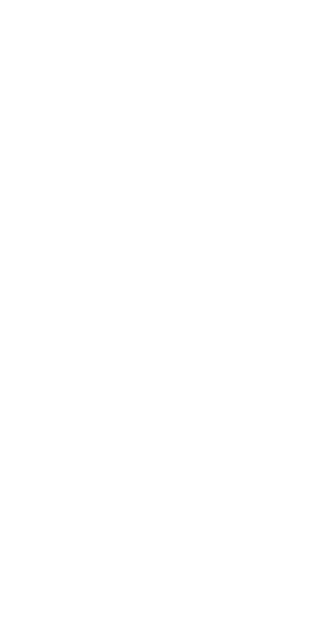 scroll, scrollTop: 0, scrollLeft: 0, axis: both 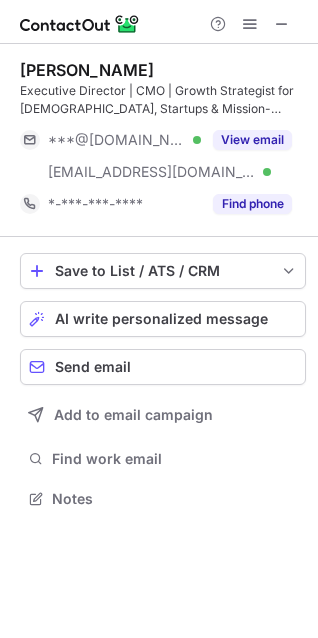 click at bounding box center [282, 24] 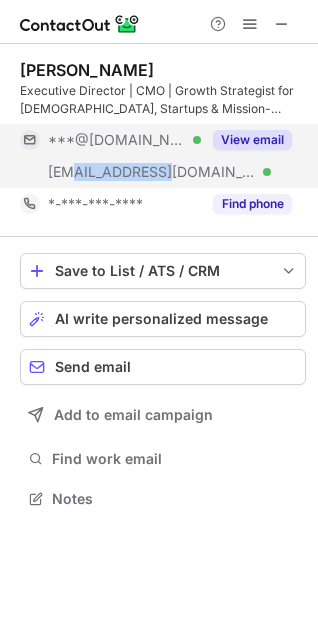 drag, startPoint x: 158, startPoint y: 172, endPoint x: 72, endPoint y: 174, distance: 86.023254 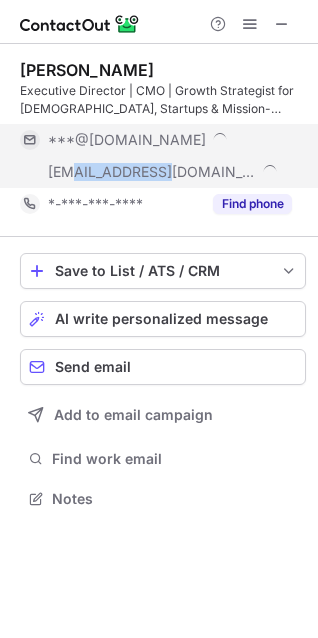 copy on "@[DOMAIN_NAME]" 